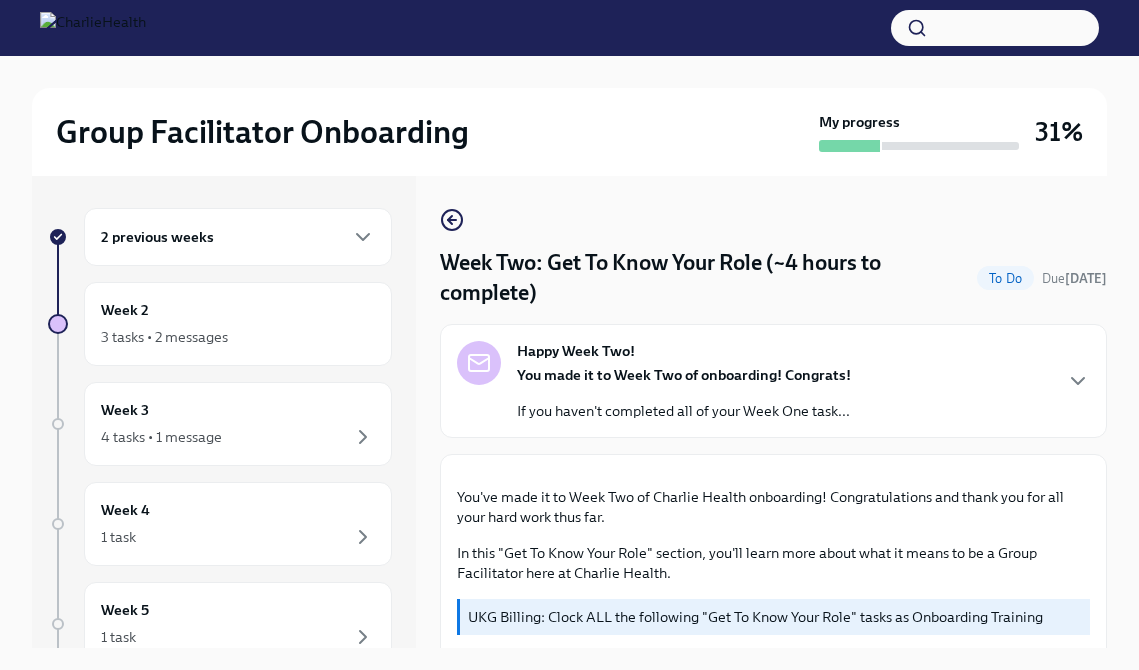 scroll, scrollTop: 13, scrollLeft: 0, axis: vertical 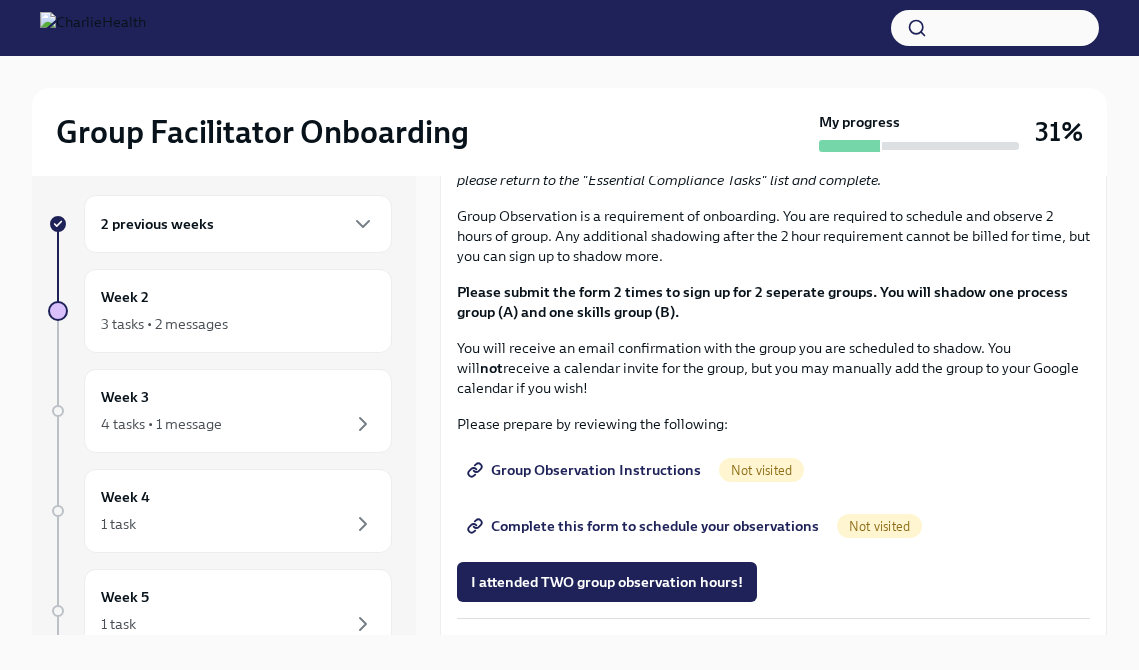 click on "I completed these three Docebo courses!" at bounding box center (606, 57) 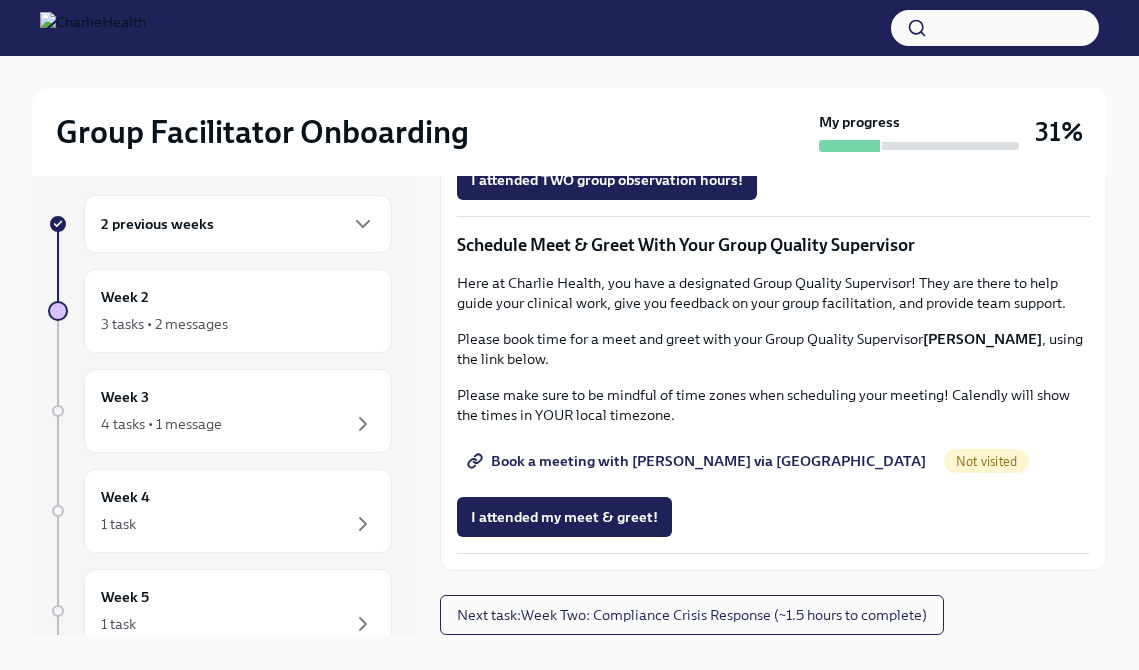scroll, scrollTop: 1449, scrollLeft: 0, axis: vertical 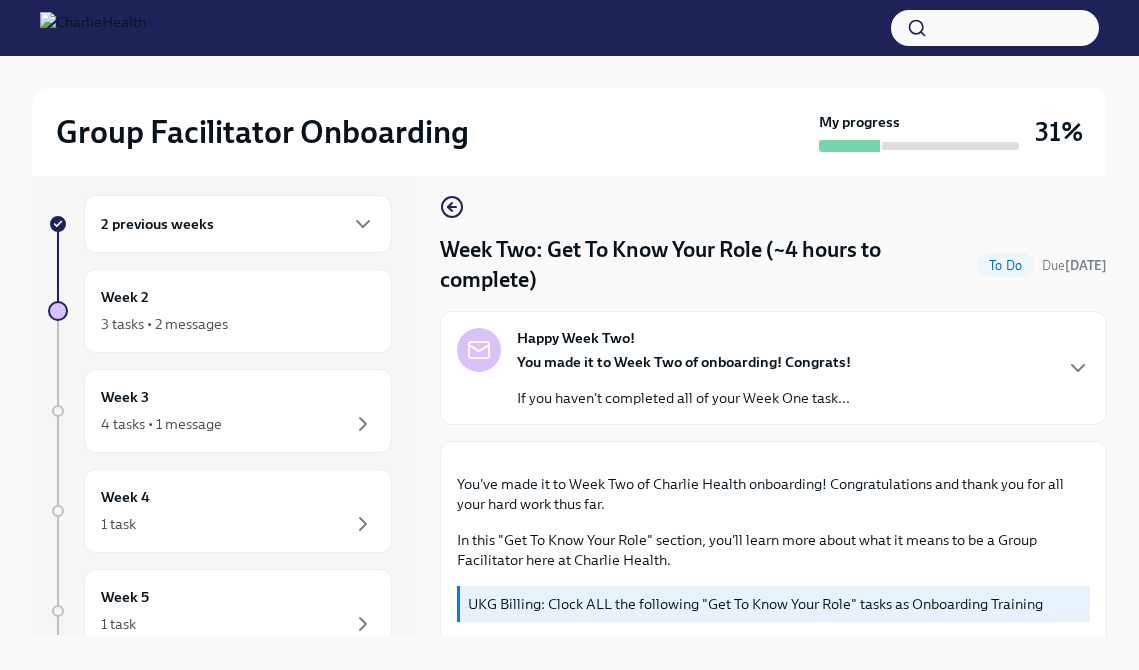 click on "You made it to Week Two of onboarding! Congrats!" at bounding box center (684, 362) 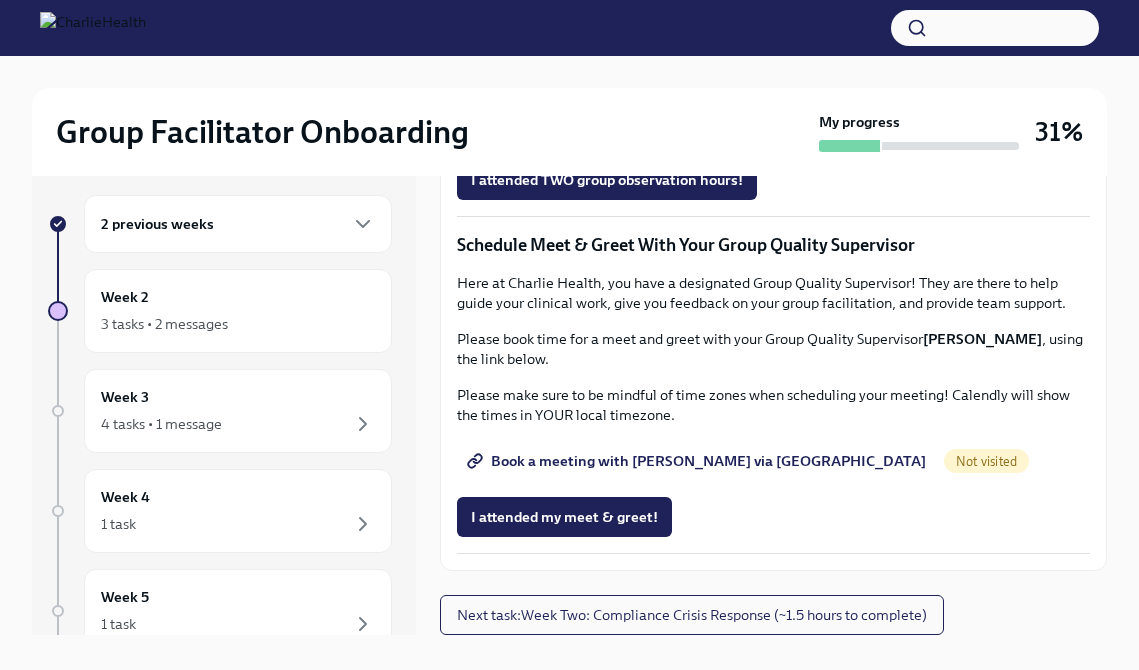 scroll, scrollTop: 2515, scrollLeft: 0, axis: vertical 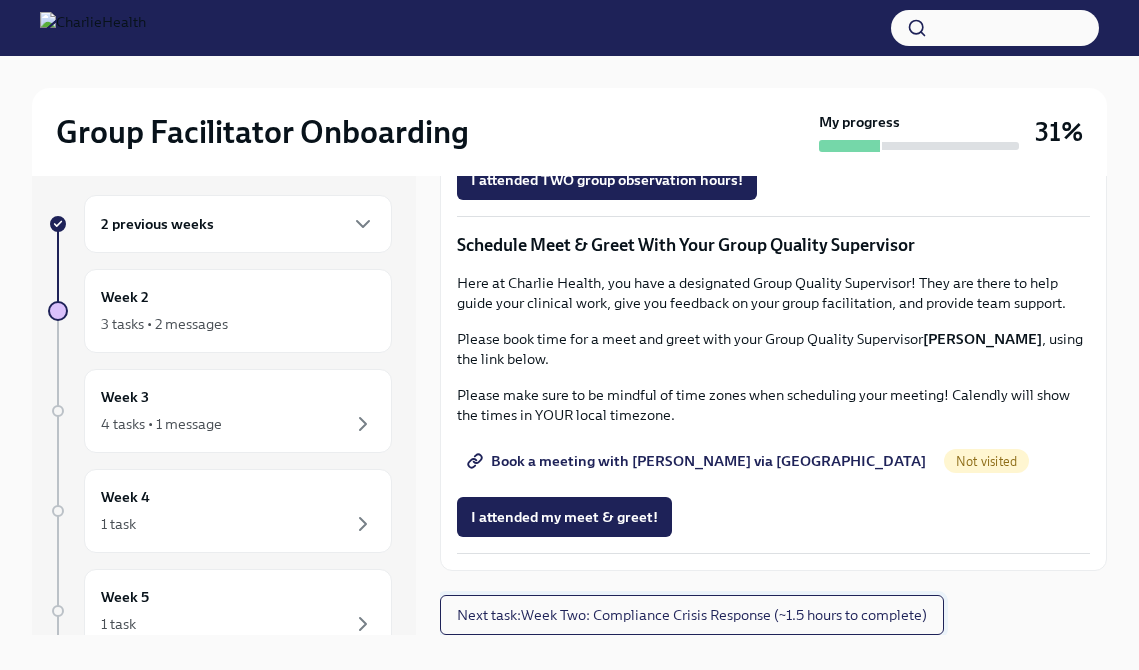 click on "Next task :  Week Two: Compliance Crisis Response (~1.5 hours to complete)" at bounding box center [692, 615] 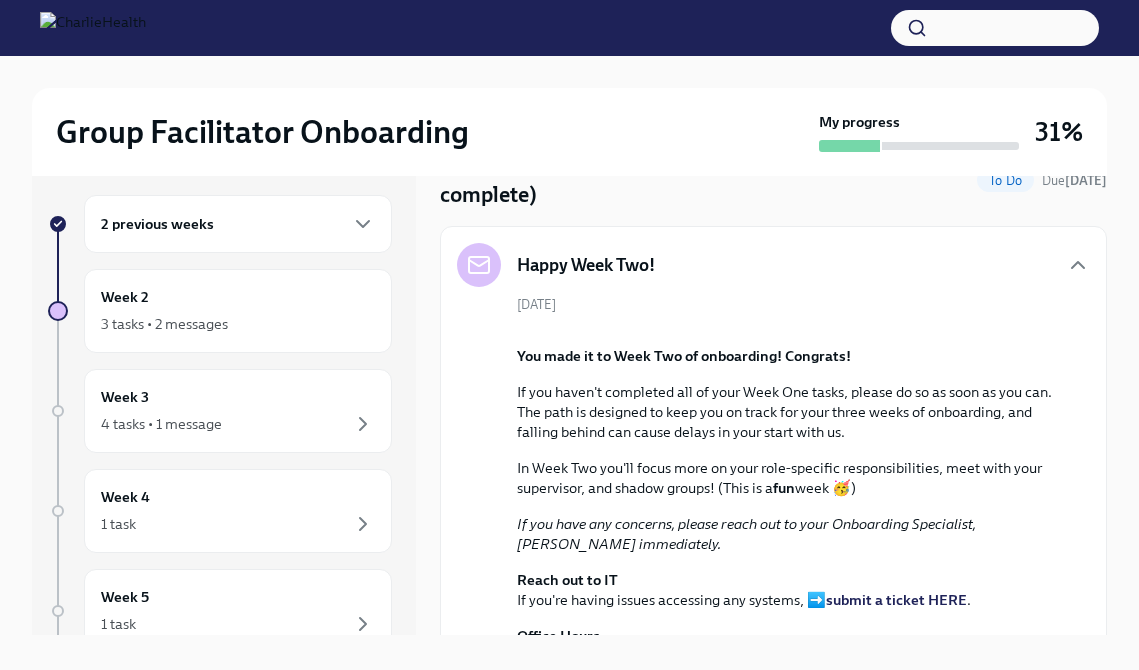 scroll, scrollTop: 0, scrollLeft: 0, axis: both 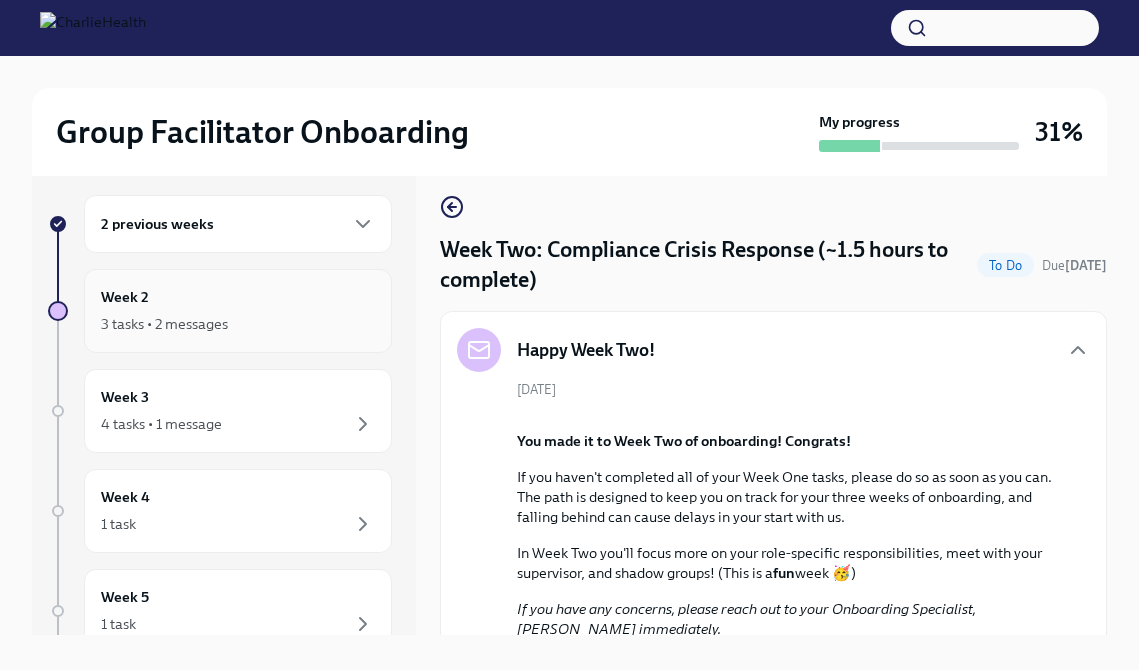 click on "Week 2 3 tasks • 2 messages" at bounding box center [238, 311] 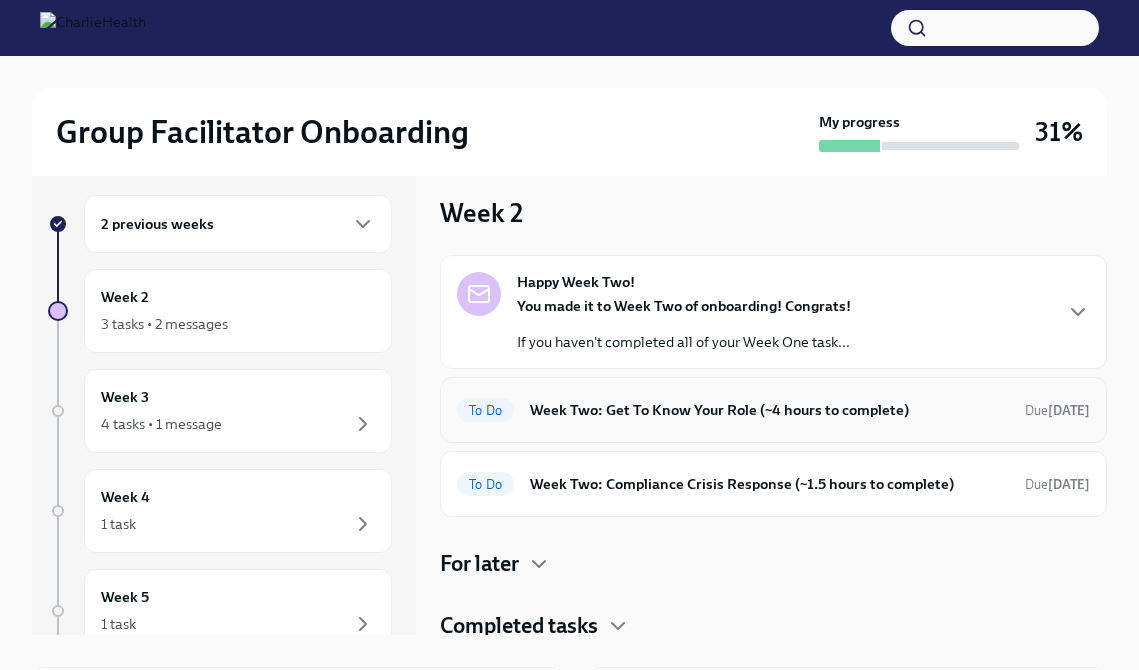 click on "Week Two: Get To Know Your Role (~4 hours to complete)" at bounding box center [769, 410] 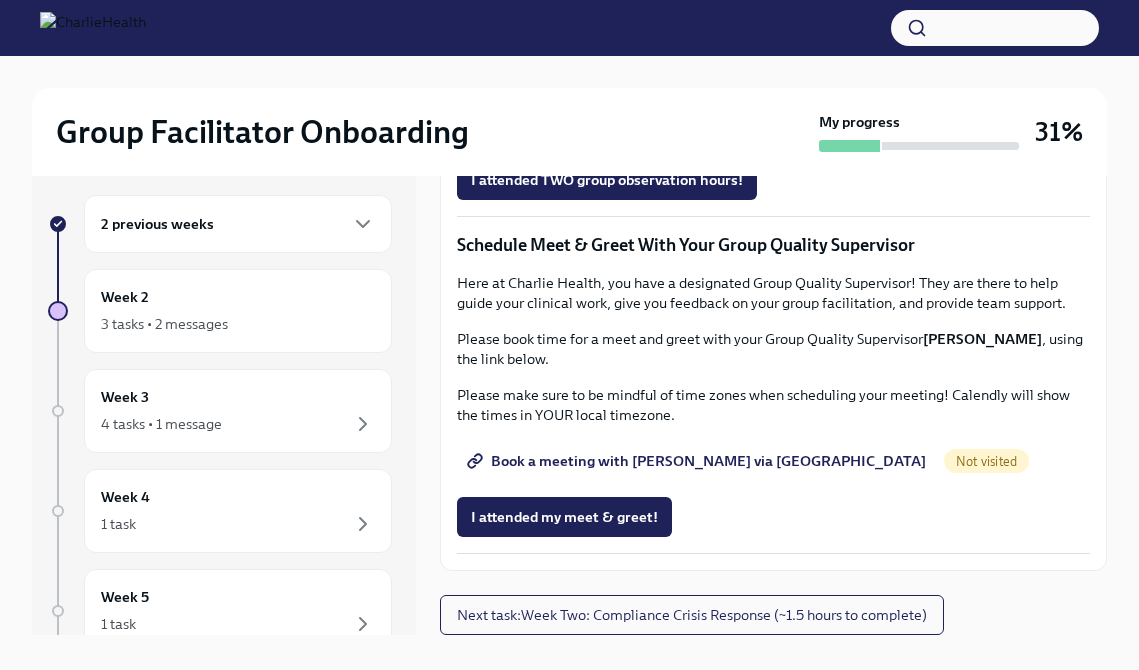 scroll, scrollTop: 1830, scrollLeft: 0, axis: vertical 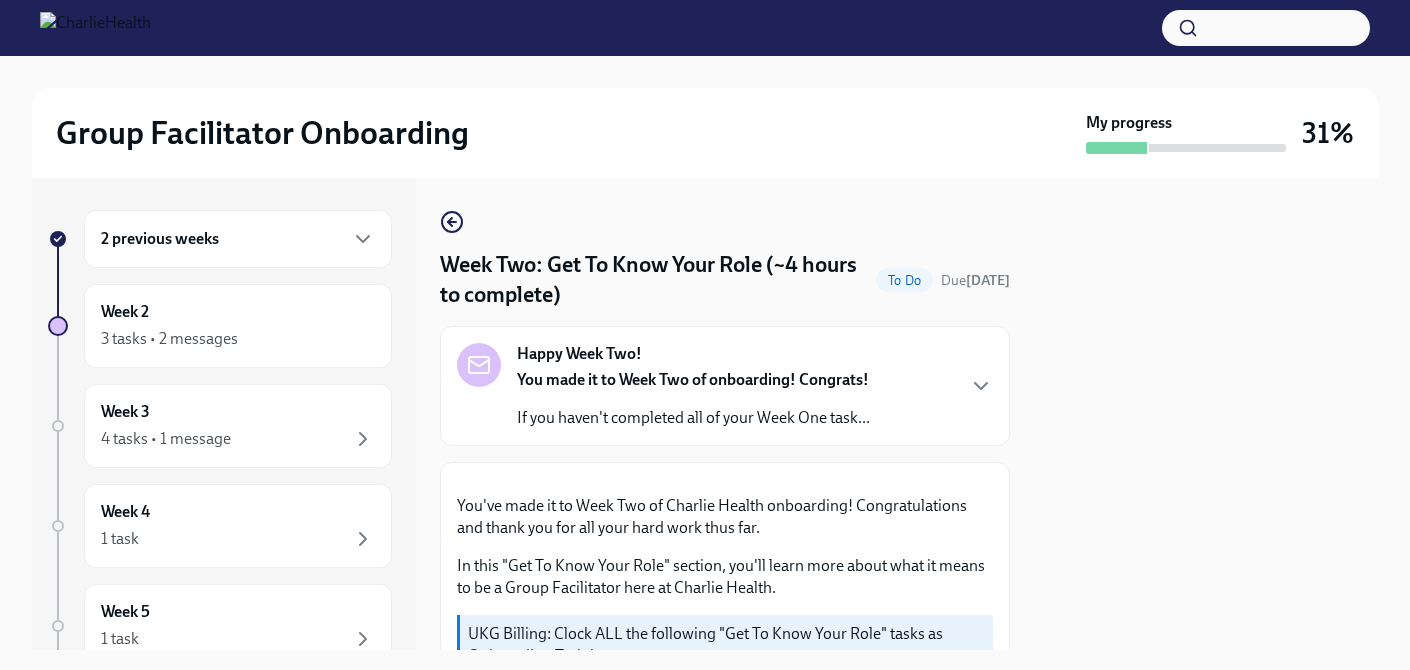 click on "You made it to Week Two of onboarding! Congrats!
If you haven't completed all of your Week One task..." at bounding box center (693, 399) 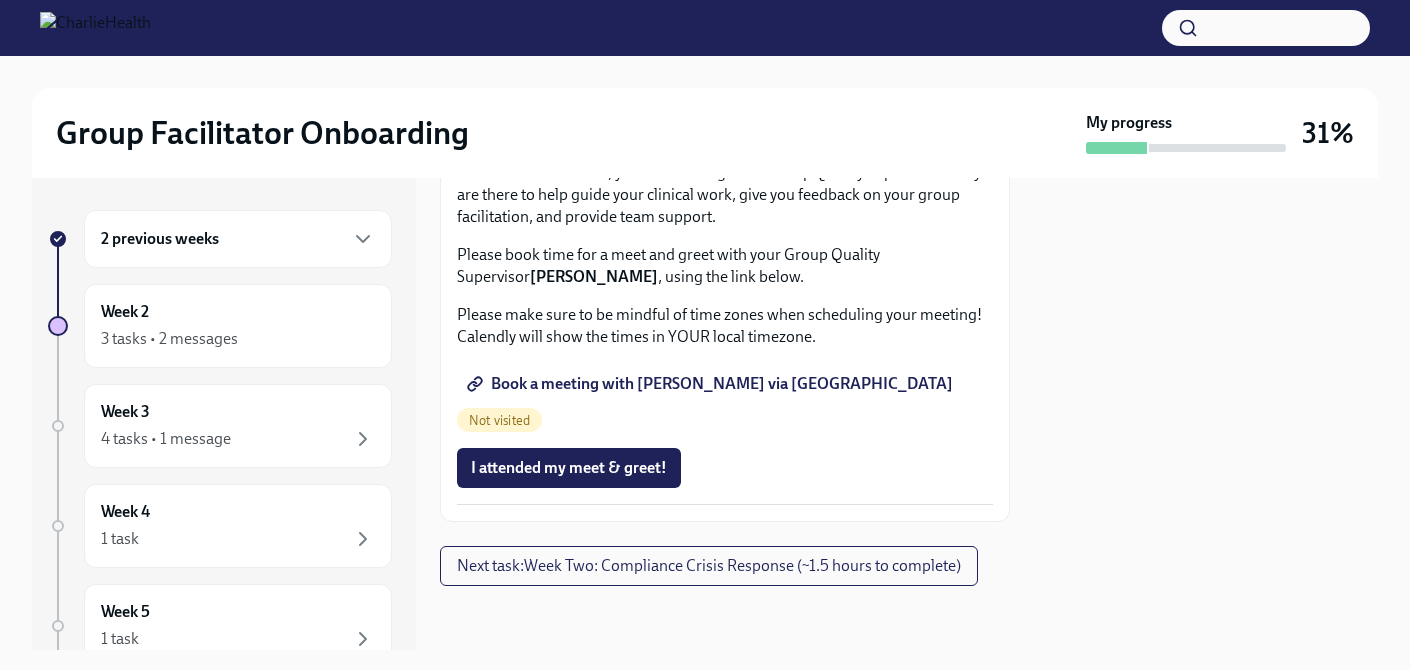 scroll, scrollTop: 2551, scrollLeft: 0, axis: vertical 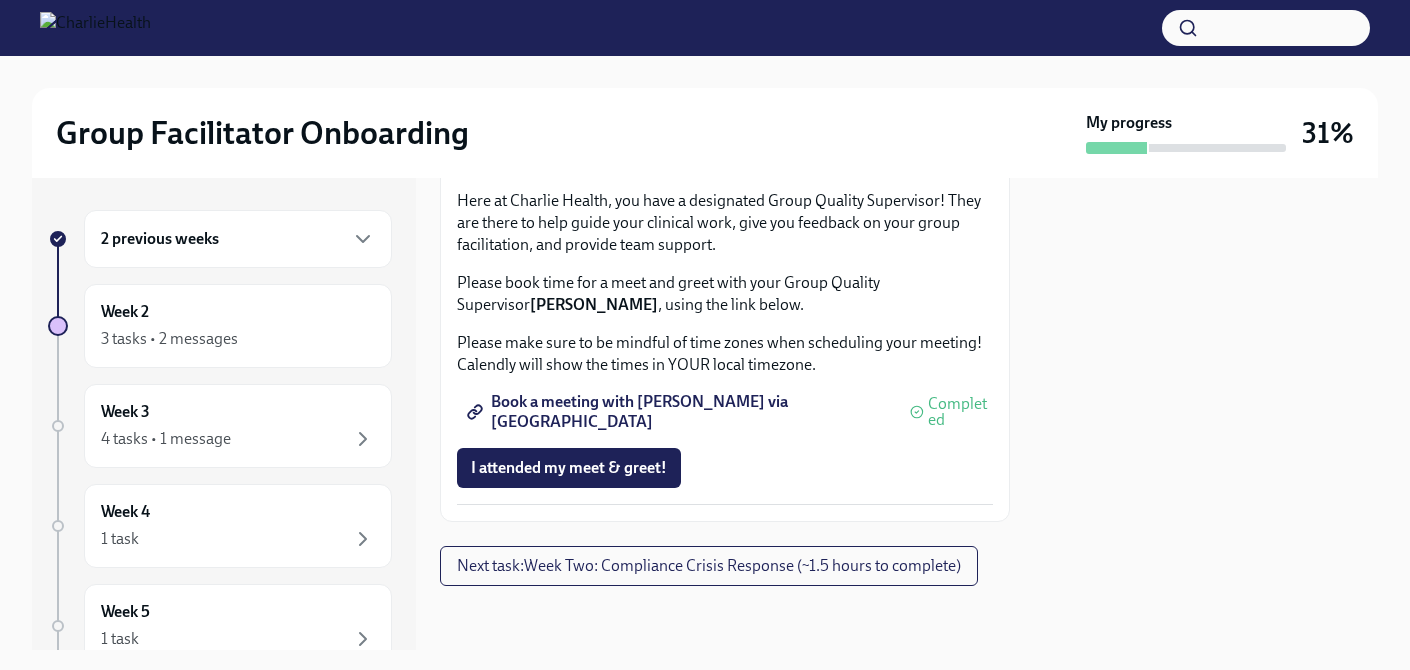 click on "Next task :  Week Two: Compliance Crisis Response (~1.5 hours to complete)" at bounding box center (709, 566) 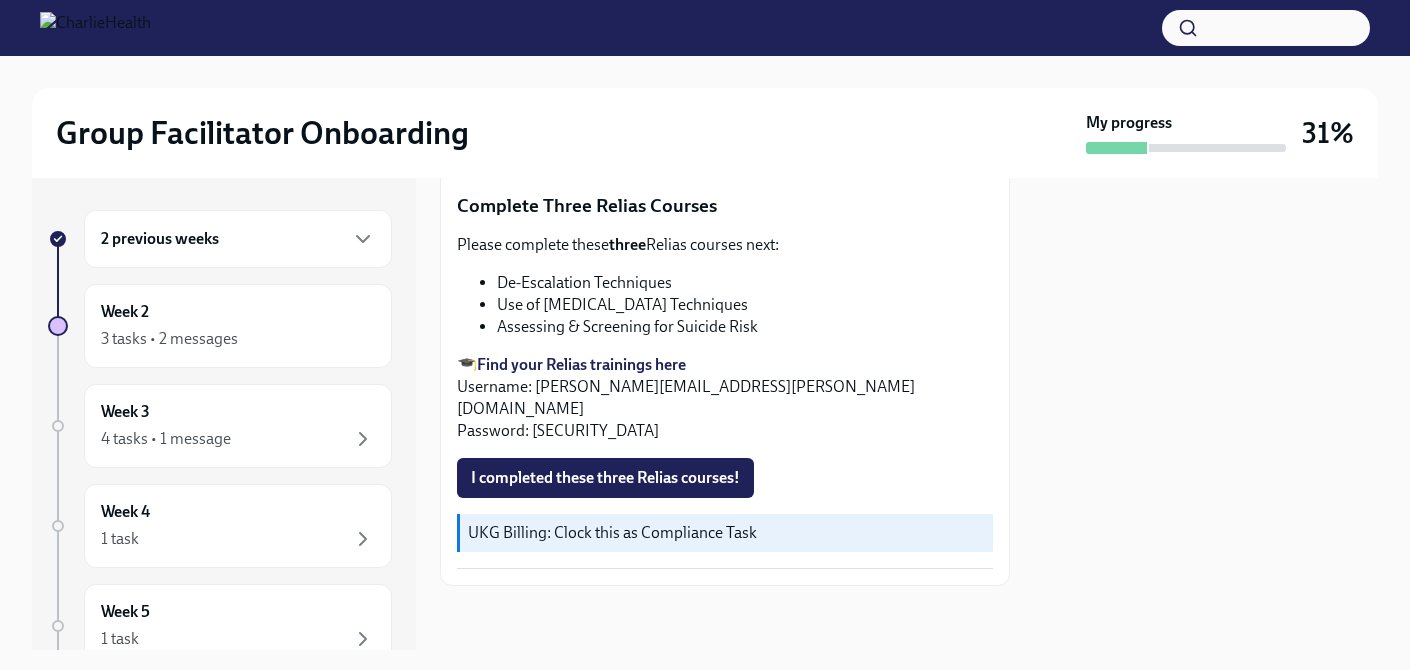 scroll, scrollTop: 1373, scrollLeft: 0, axis: vertical 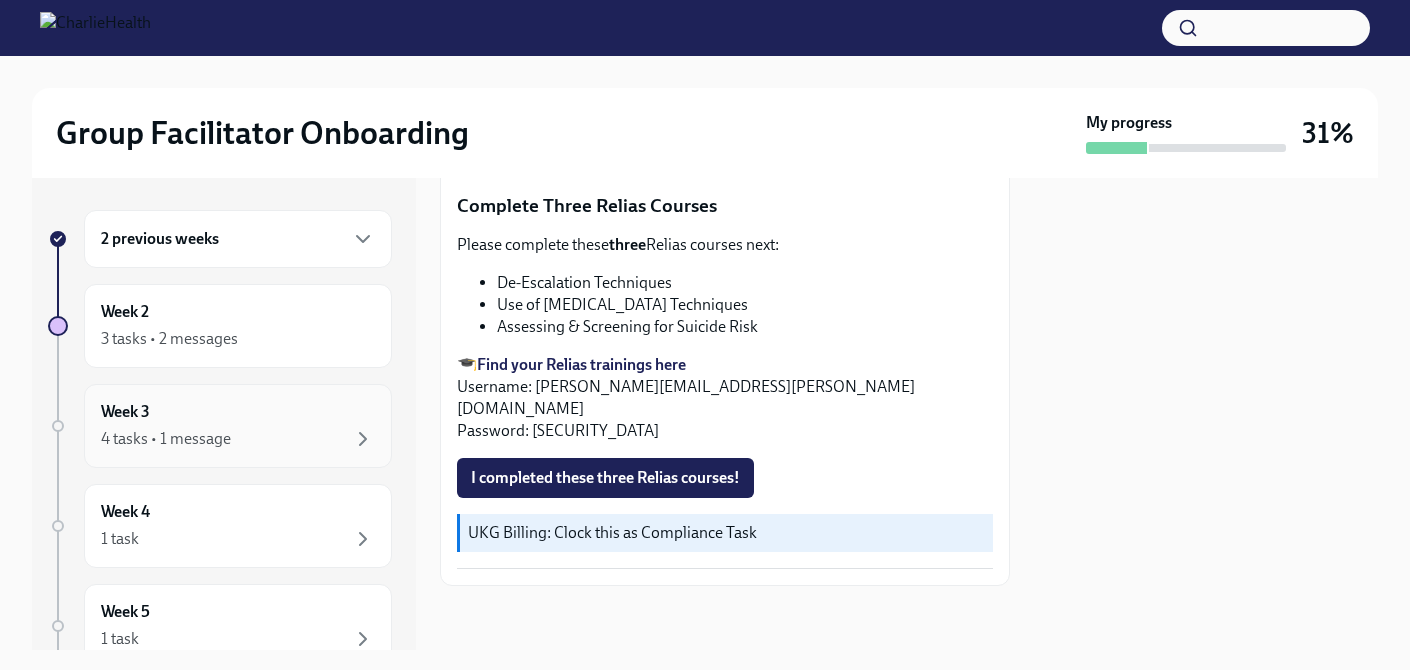 click on "4 tasks • 1 message" at bounding box center (238, 439) 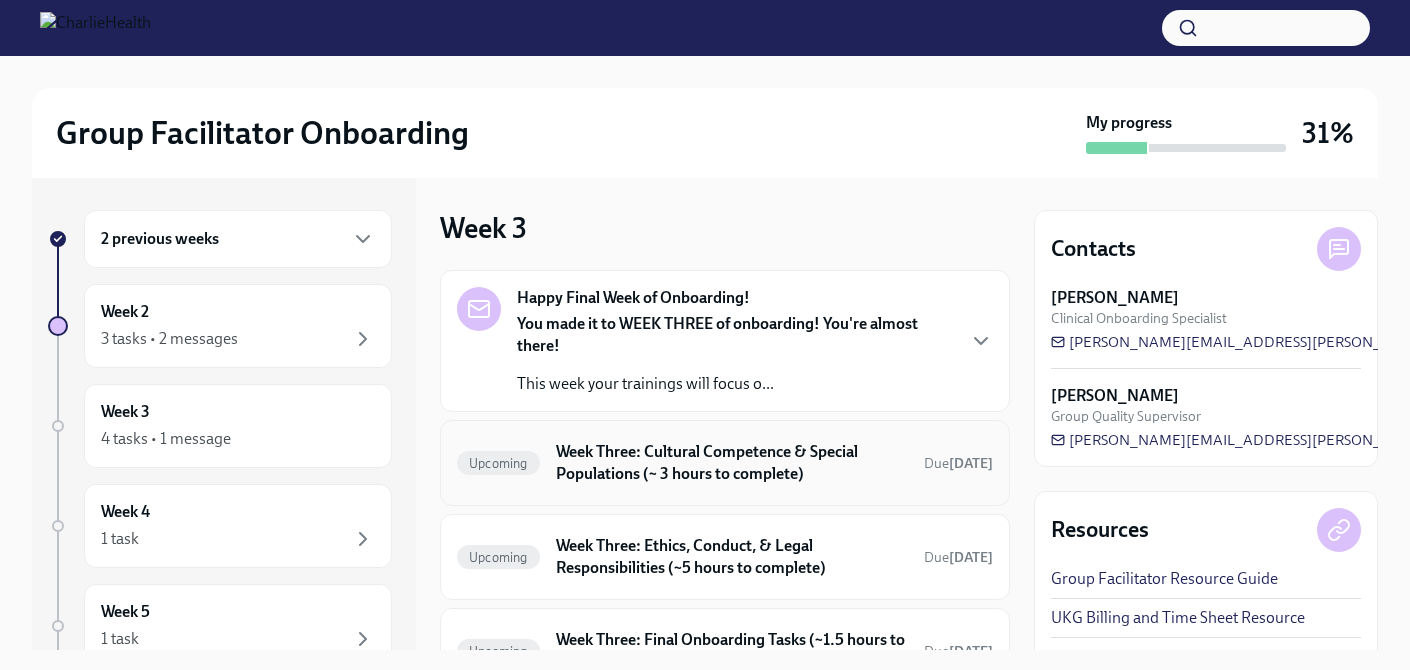 scroll, scrollTop: 5, scrollLeft: 0, axis: vertical 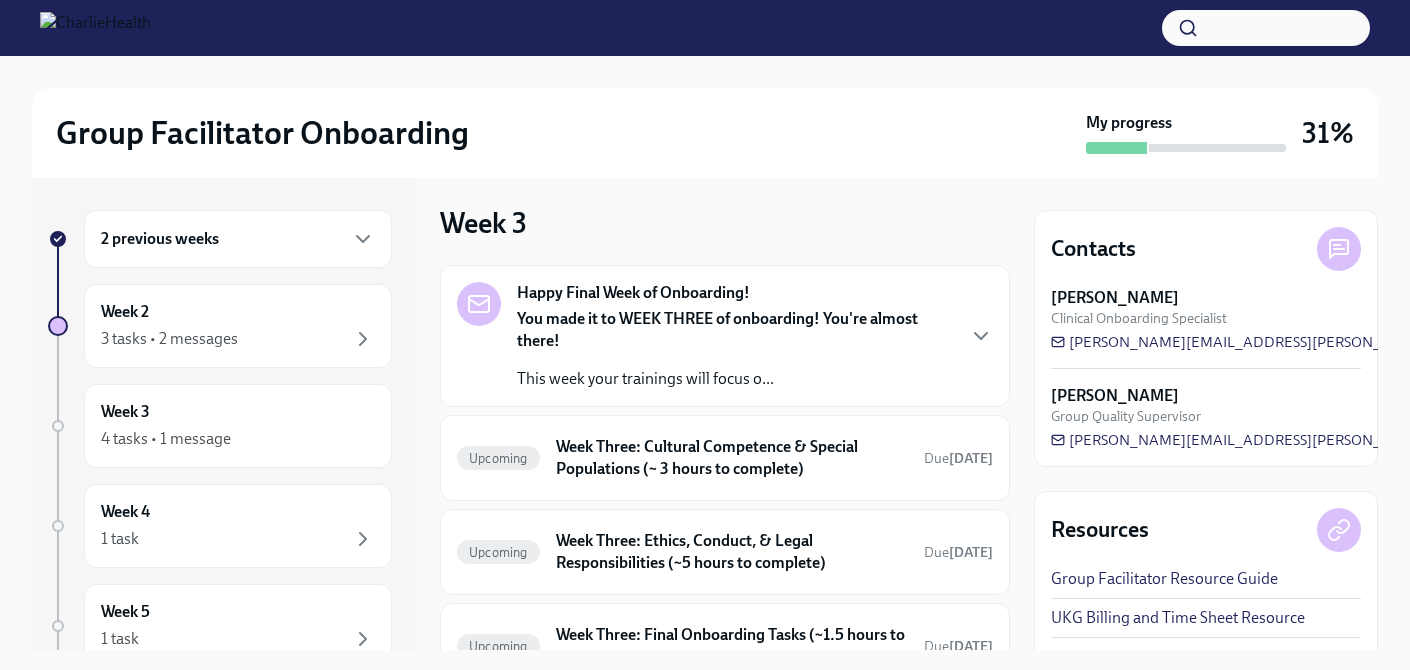 click on "You made it to WEEK THREE of onboarding! You're almost there!" at bounding box center (735, 330) 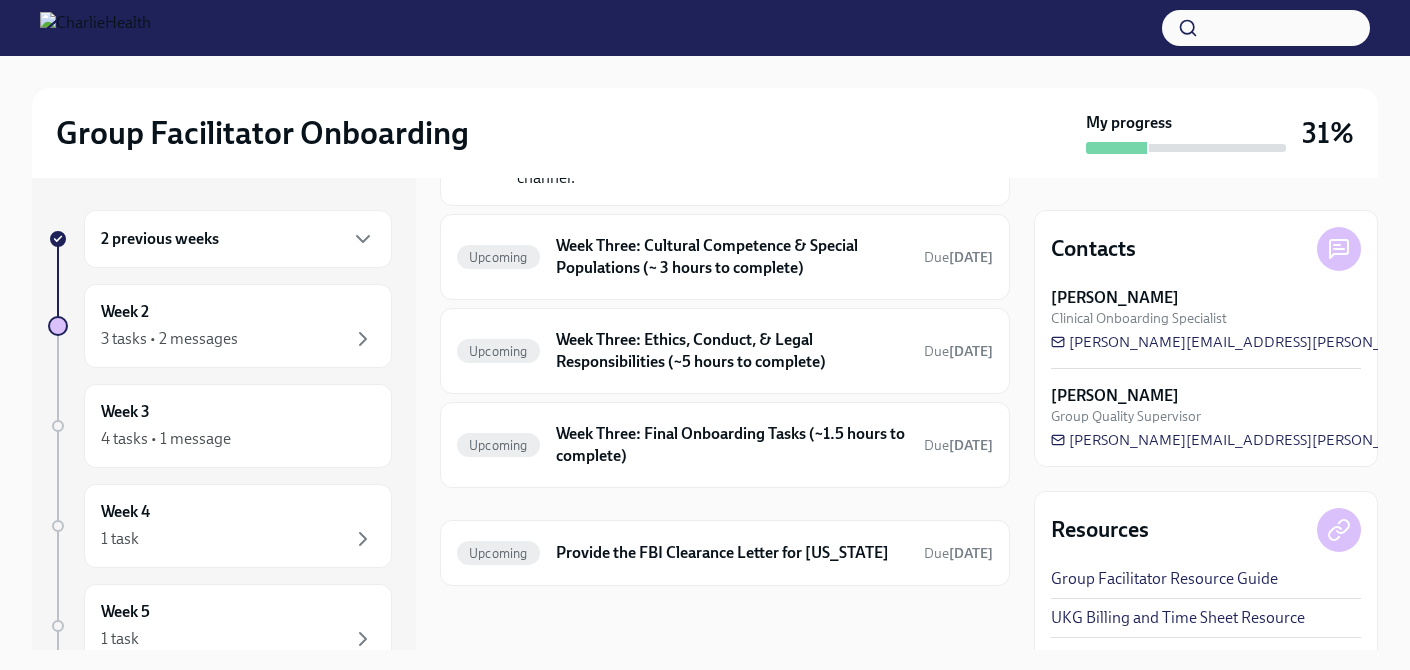scroll, scrollTop: 882, scrollLeft: 0, axis: vertical 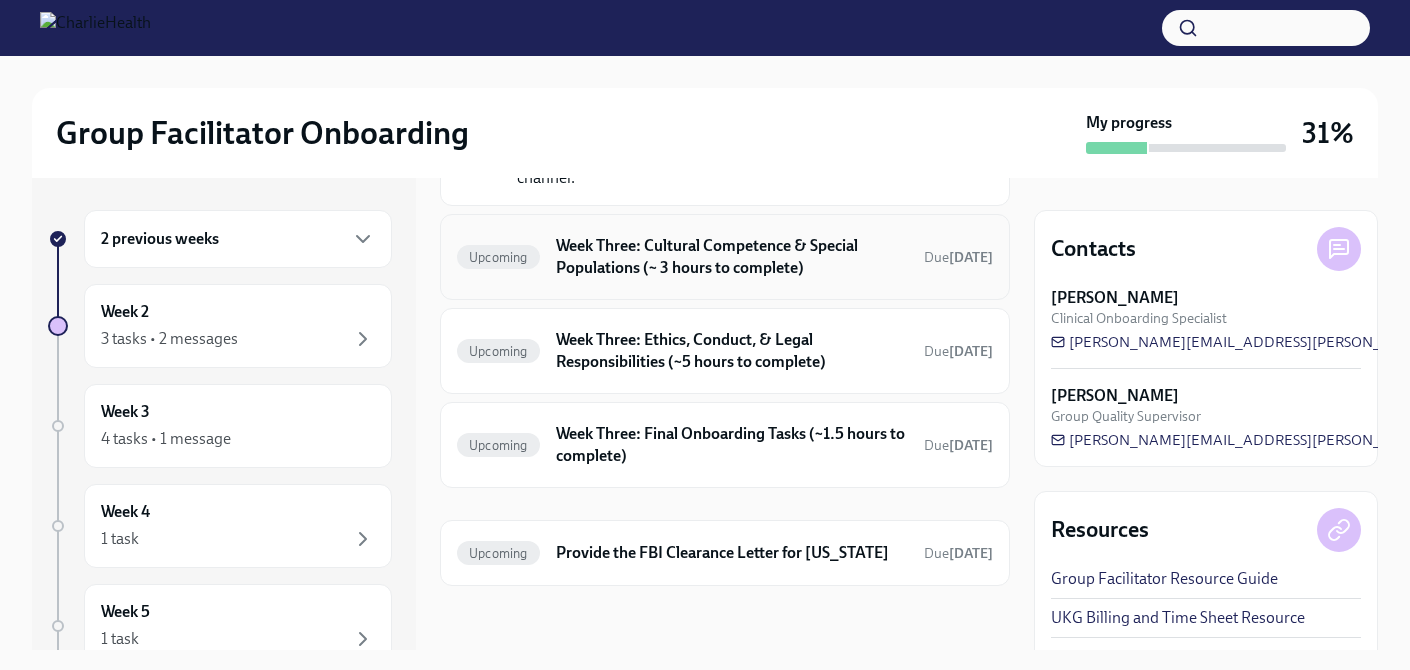 click on "Week Three: Cultural Competence & Special Populations (~ 3 hours to complete)" at bounding box center [732, 257] 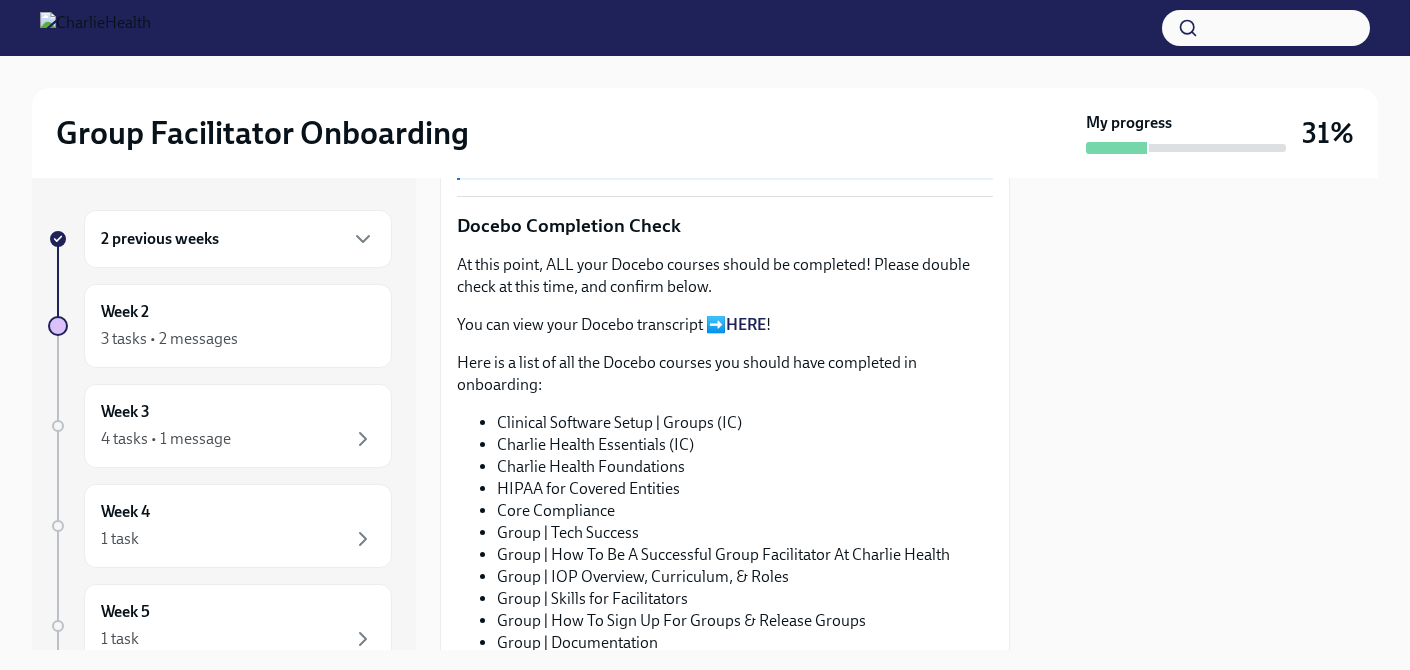 scroll, scrollTop: 949, scrollLeft: 0, axis: vertical 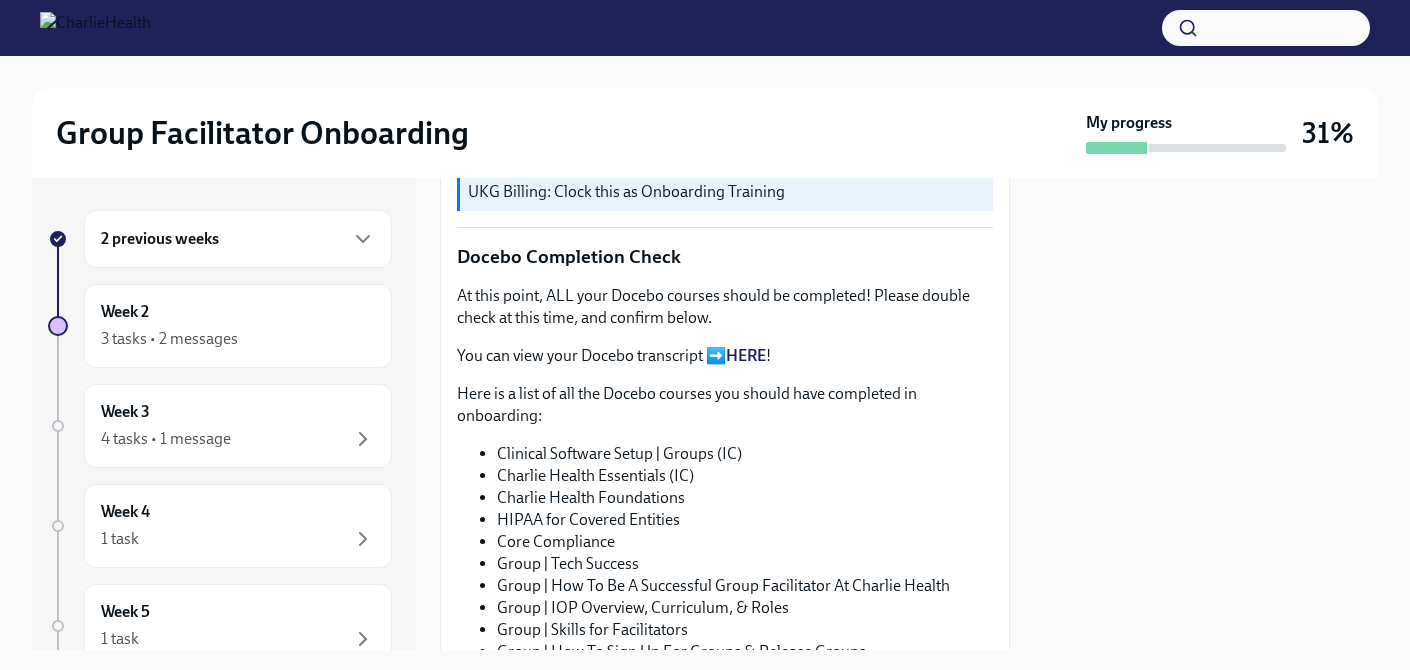 click on "HERE" at bounding box center (746, 355) 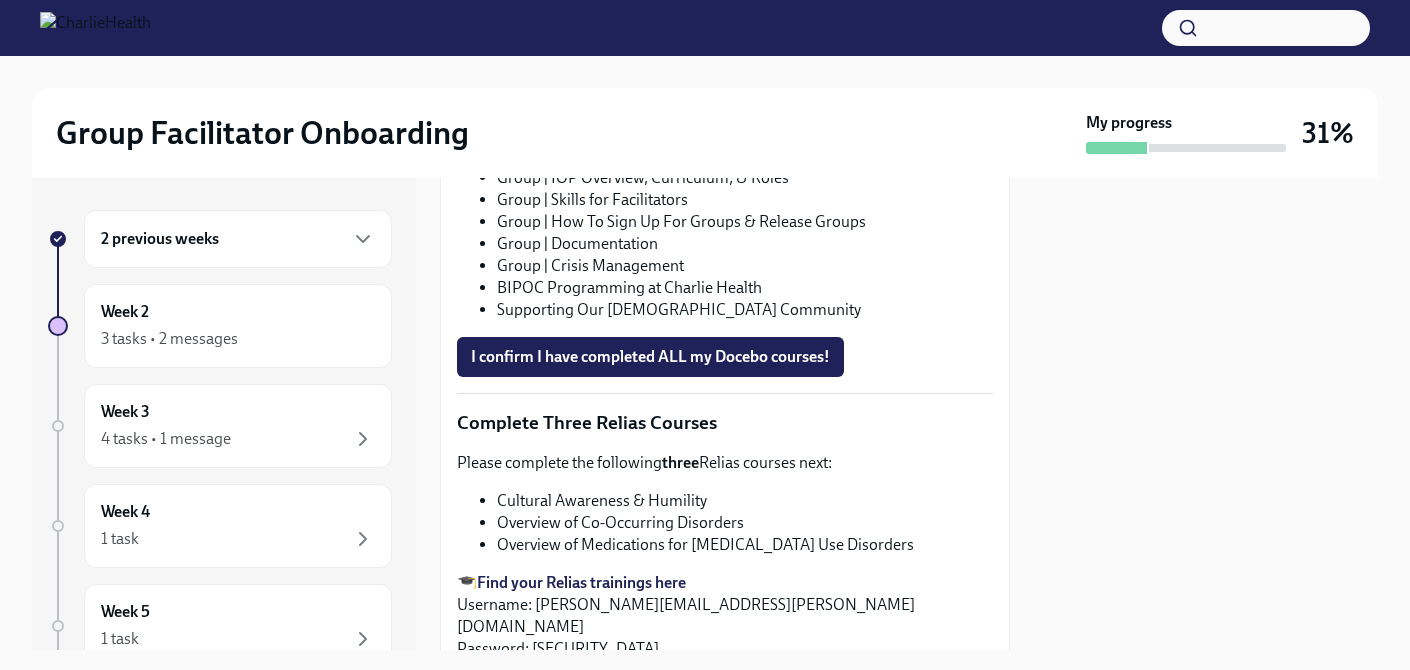 scroll, scrollTop: 1545, scrollLeft: 0, axis: vertical 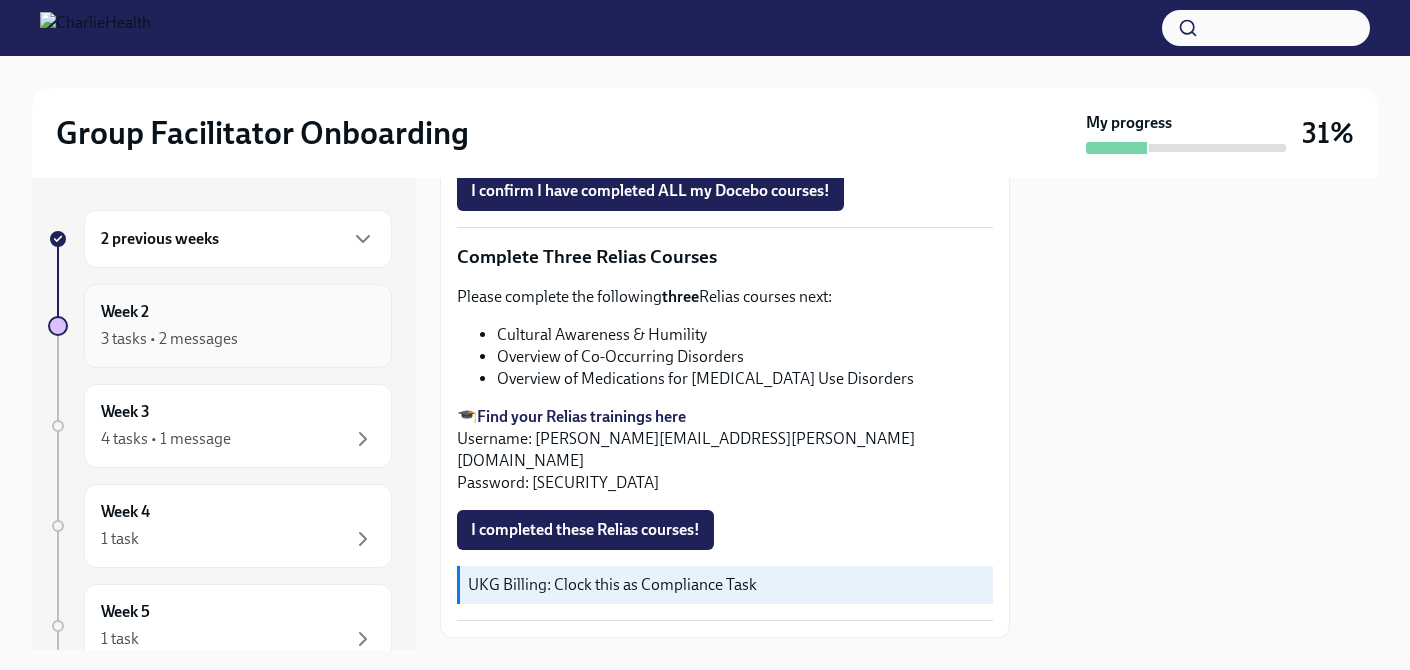 click on "Week 2 3 tasks • 2 messages" at bounding box center [238, 326] 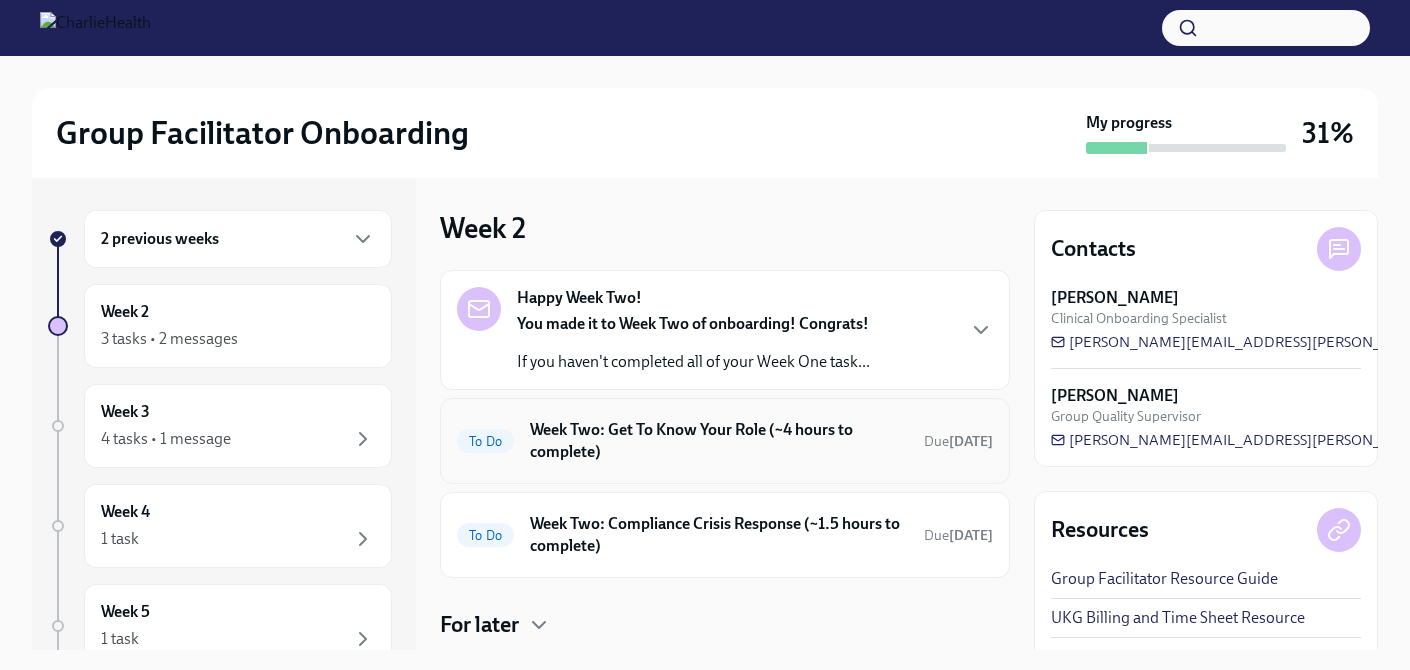 click on "Week Two: Get To Know Your Role (~4 hours to complete)" at bounding box center (719, 441) 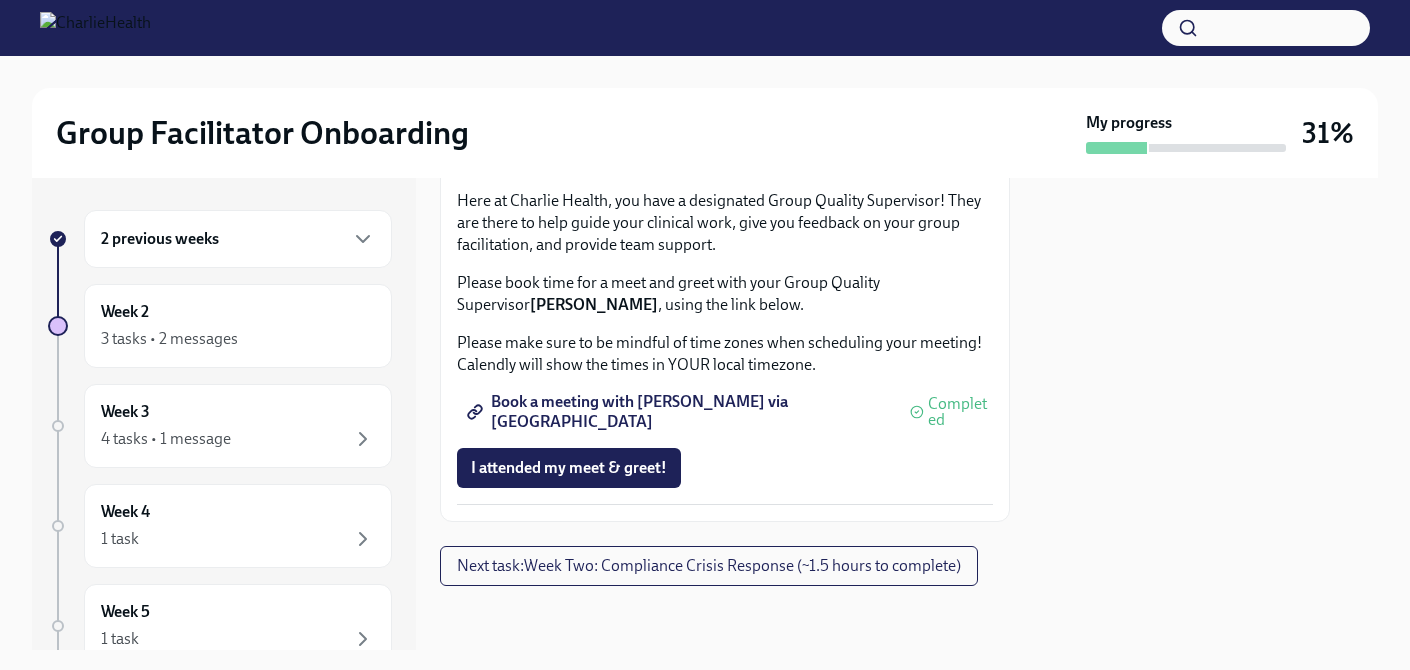 scroll, scrollTop: 2113, scrollLeft: 0, axis: vertical 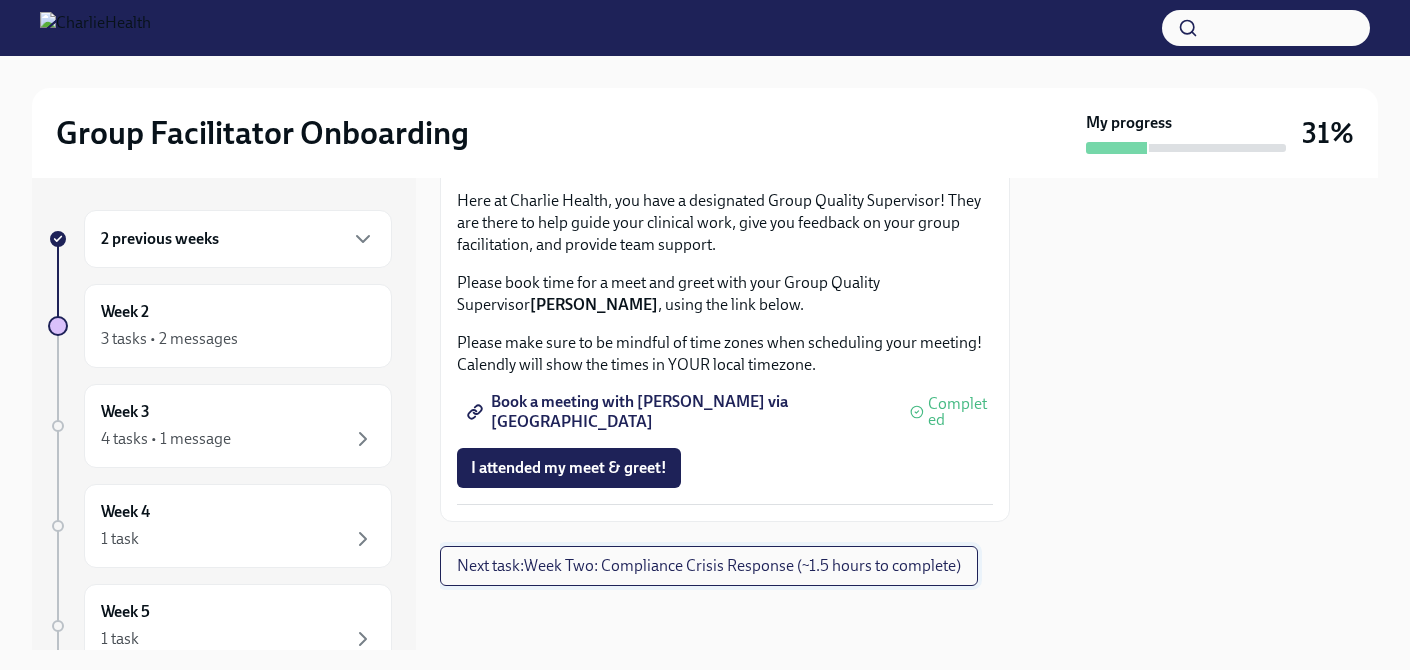 click on "Next task :  Week Two: Compliance Crisis Response (~1.5 hours to complete)" at bounding box center [709, 566] 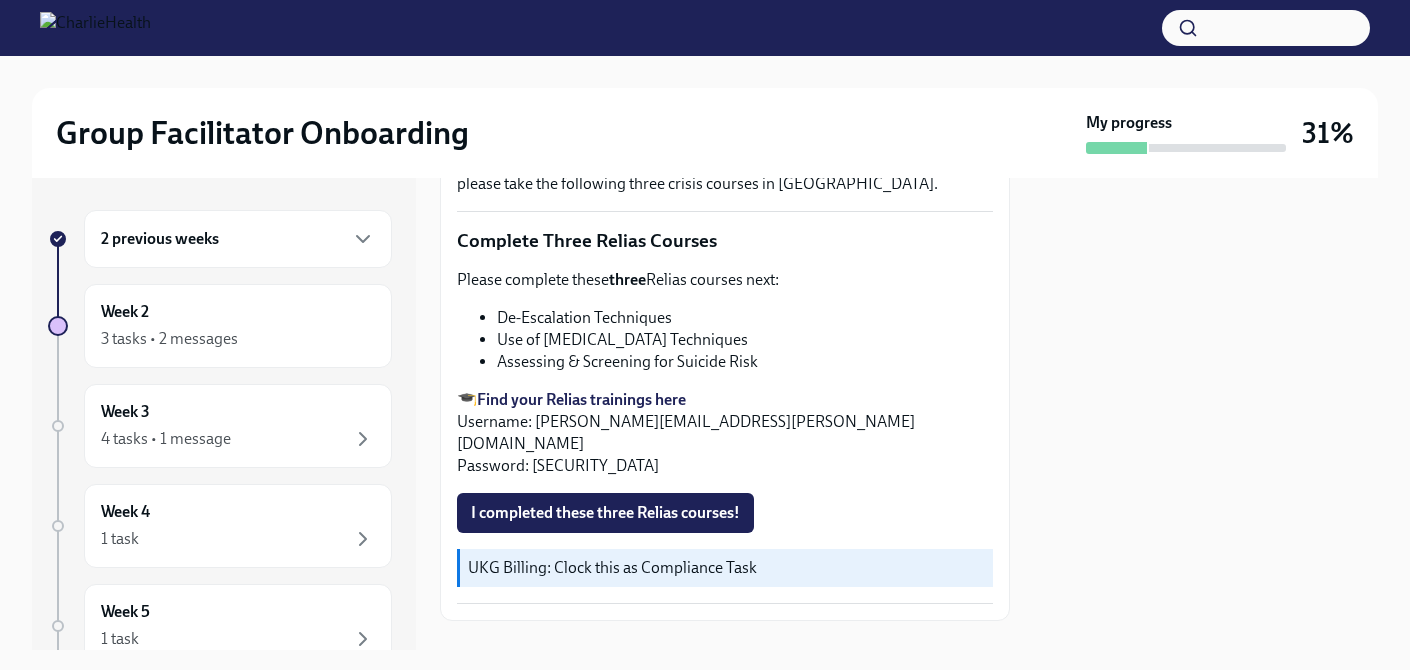 scroll, scrollTop: 667, scrollLeft: 0, axis: vertical 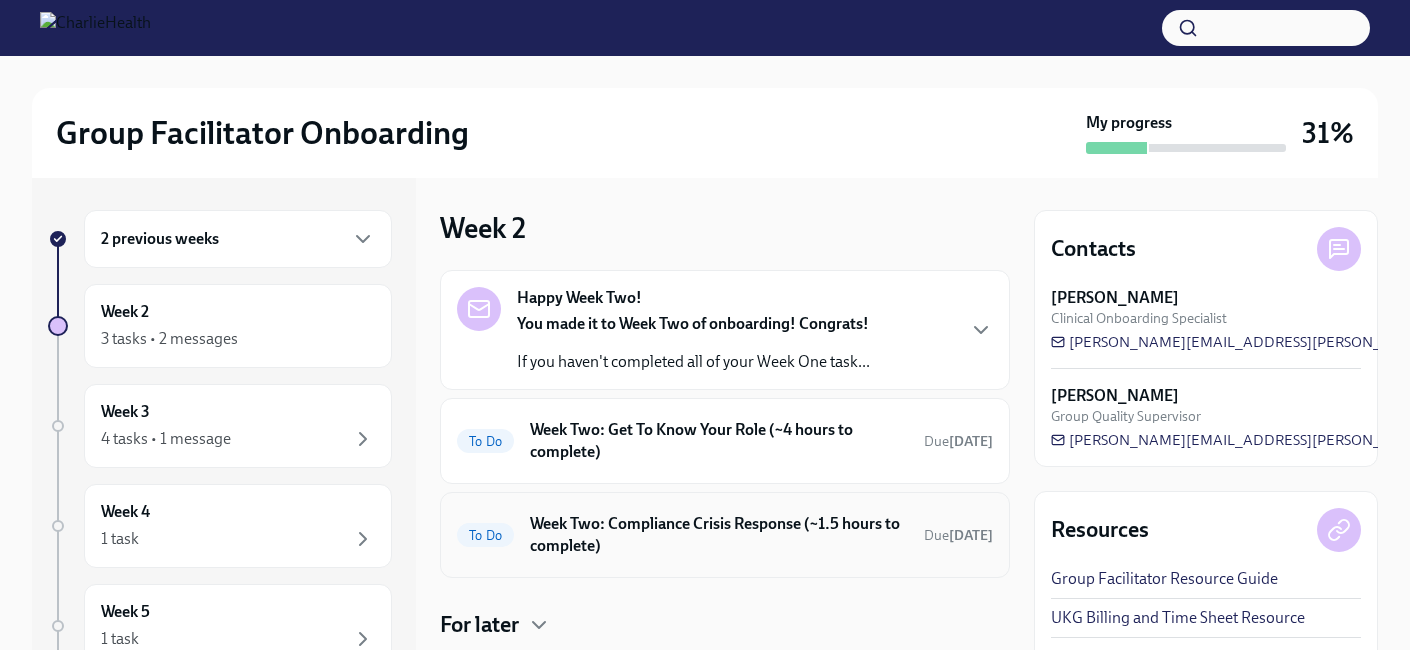 click on "Week Two: Compliance Crisis Response (~1.5 hours to complete)" at bounding box center [719, 535] 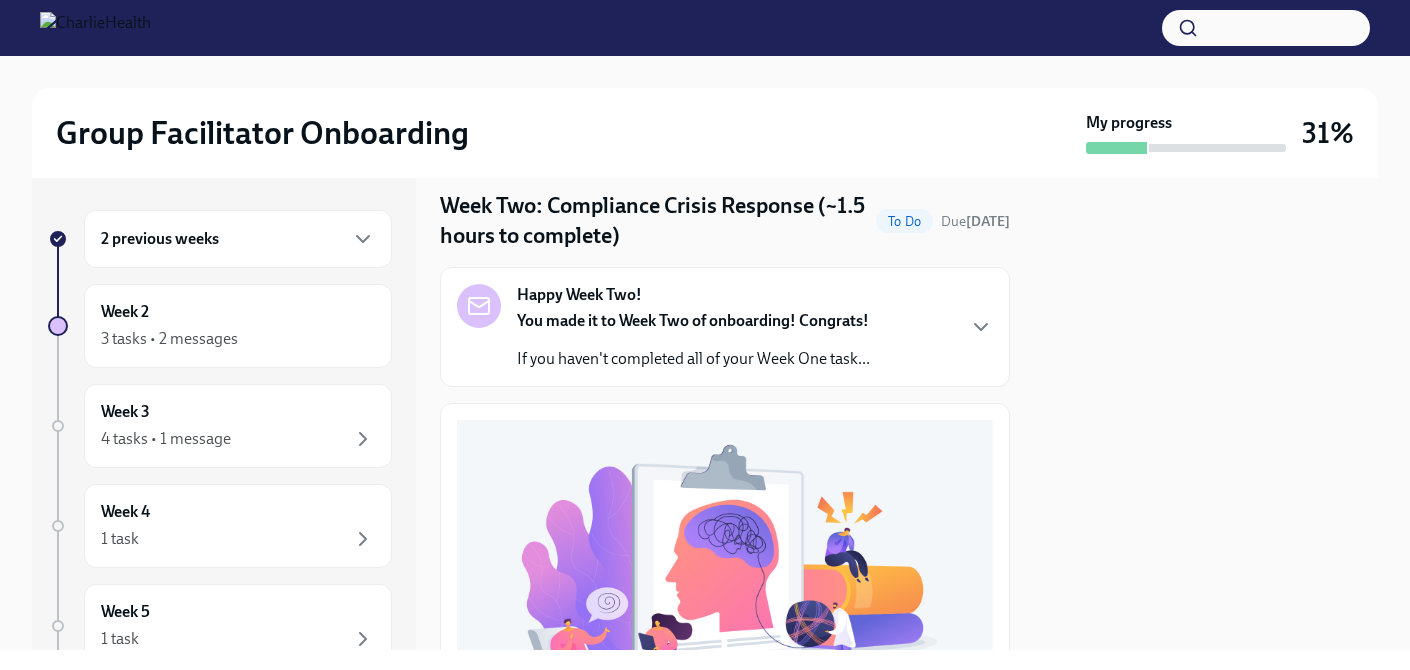 scroll, scrollTop: 0, scrollLeft: 0, axis: both 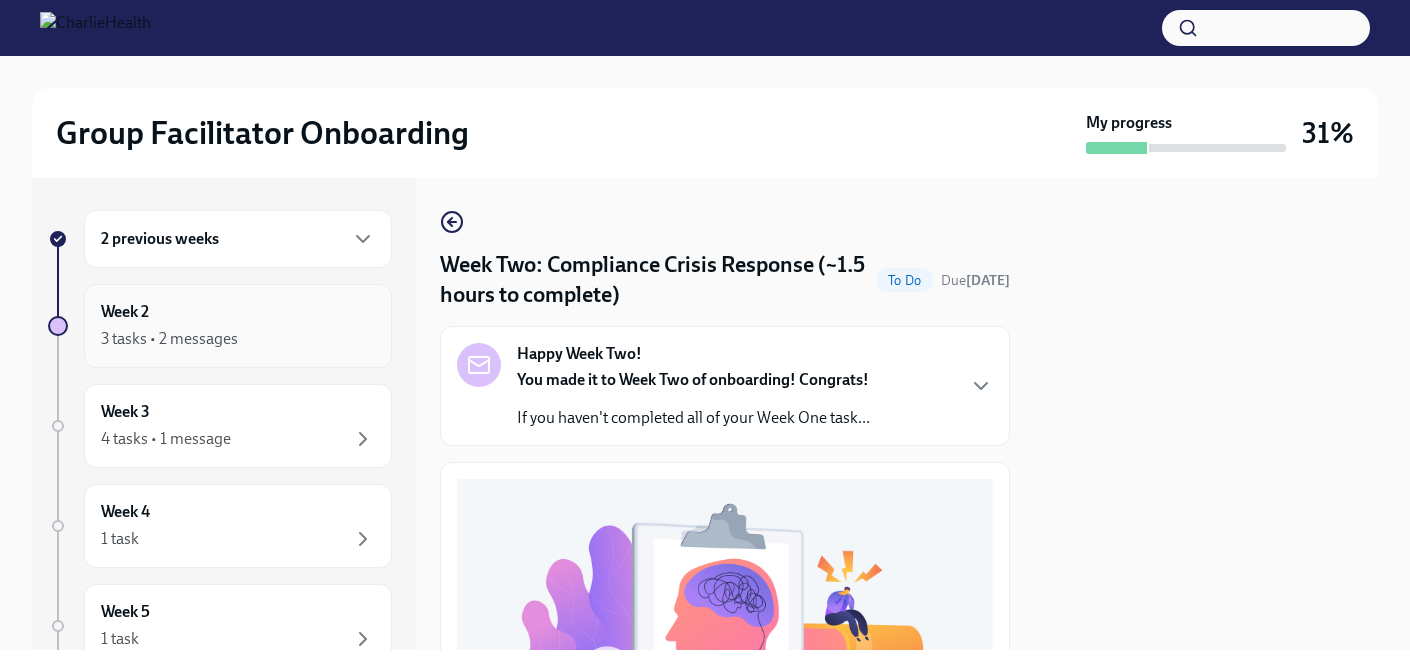 click on "3 tasks • 2 messages" at bounding box center (169, 339) 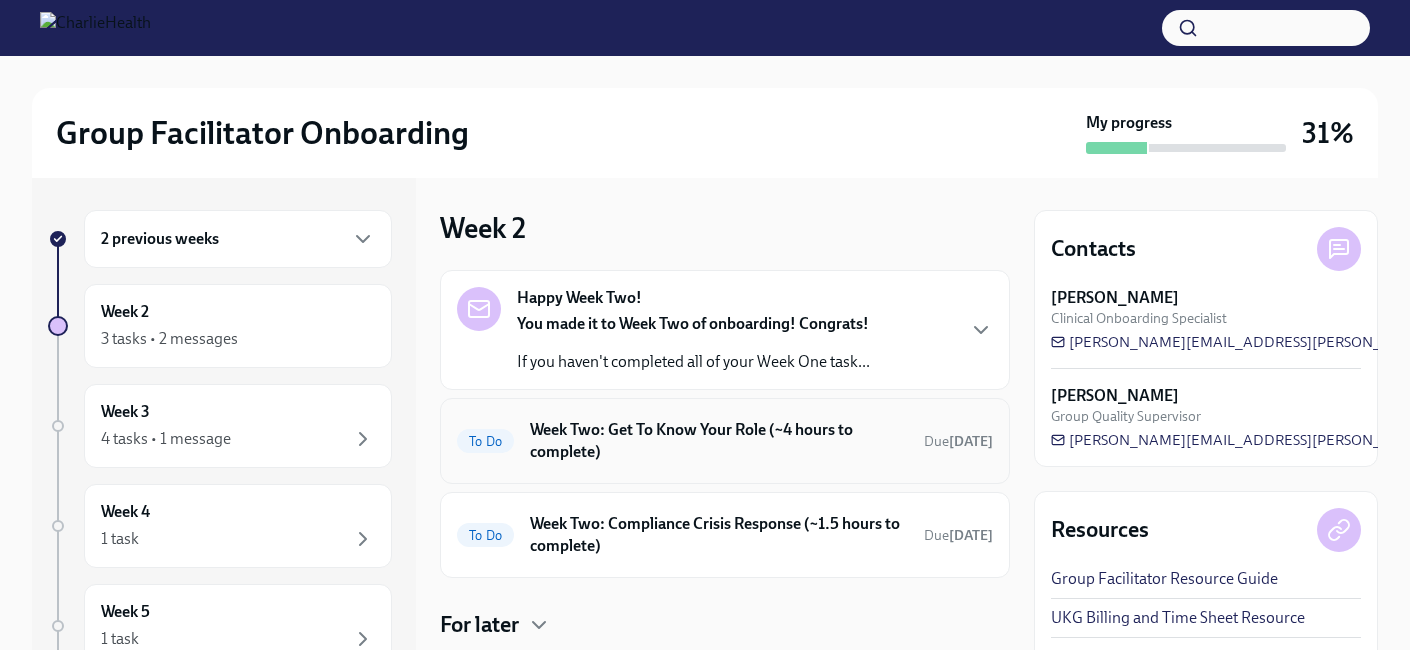 click on "Week Two: Get To Know Your Role (~4 hours to complete)" at bounding box center (719, 441) 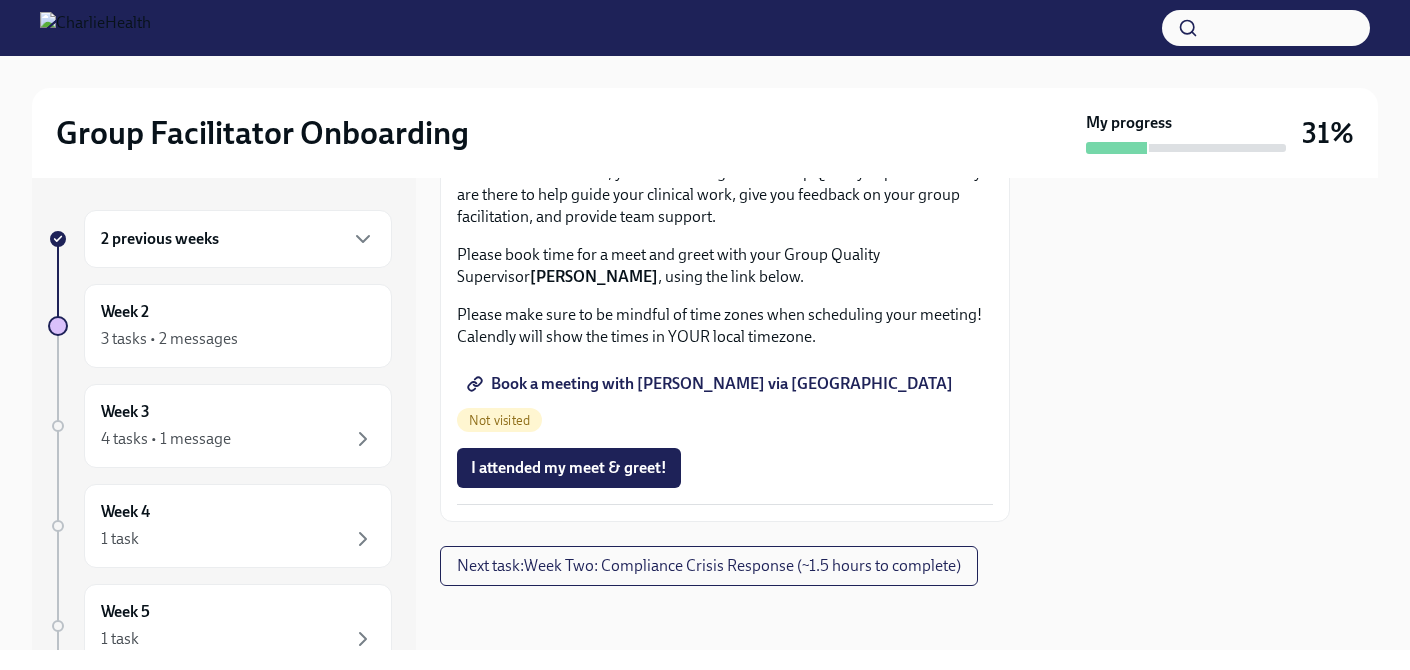 scroll, scrollTop: 2113, scrollLeft: 0, axis: vertical 